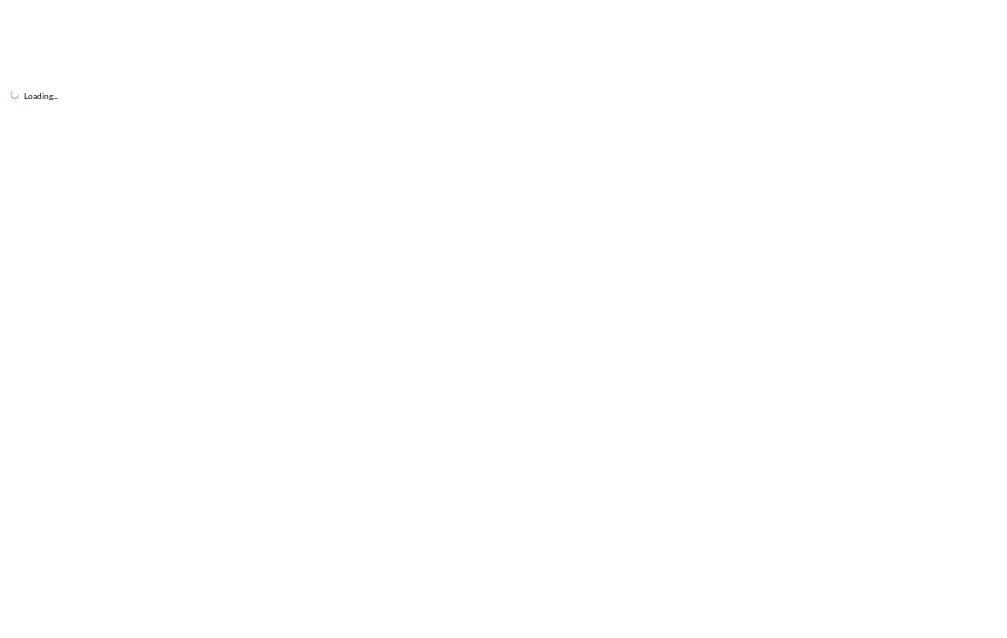 scroll, scrollTop: 0, scrollLeft: 0, axis: both 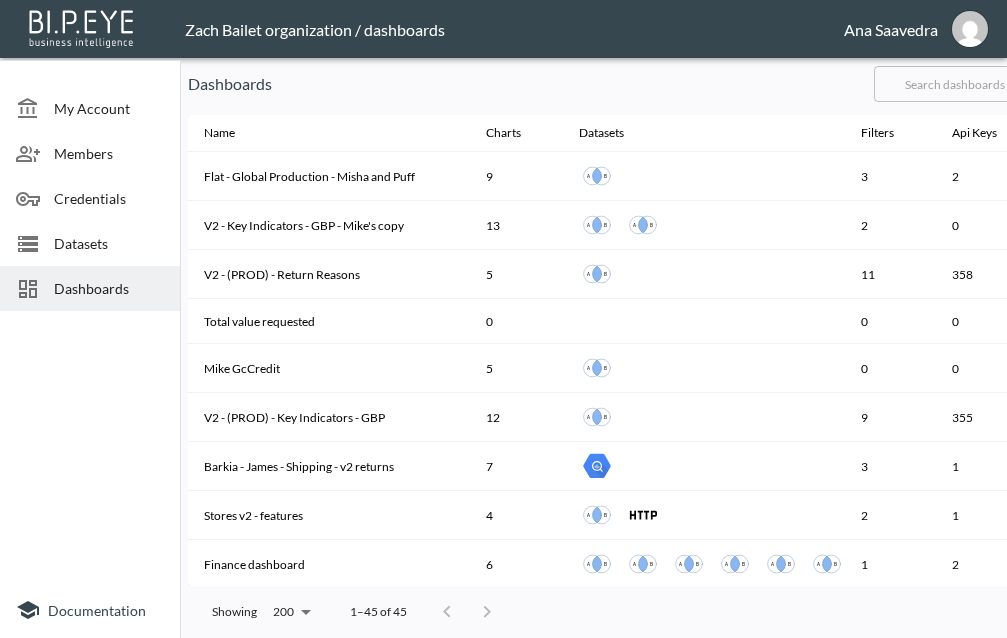 click at bounding box center (955, 84) 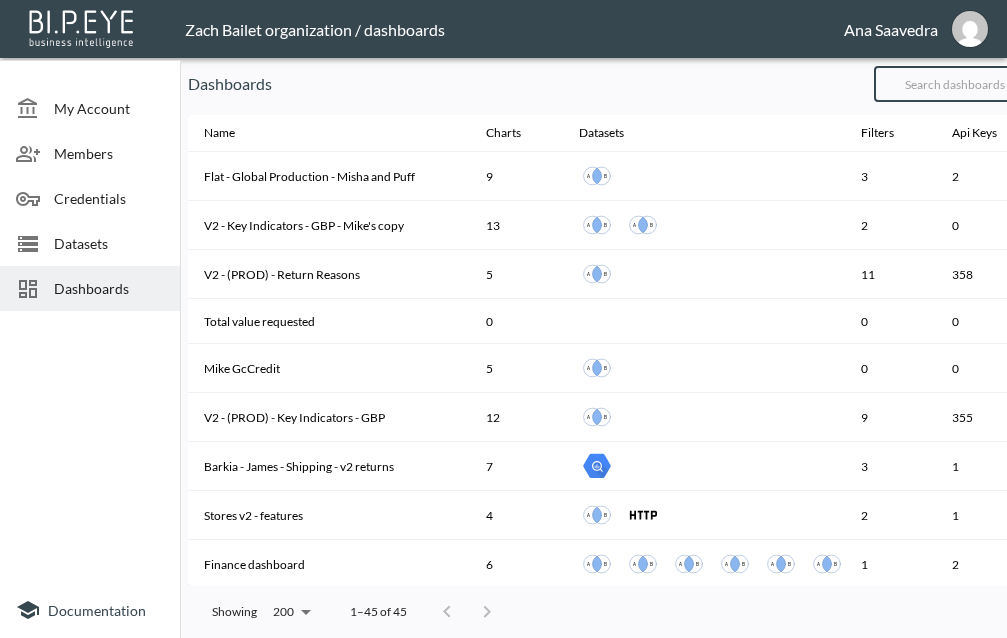 type on "v2" 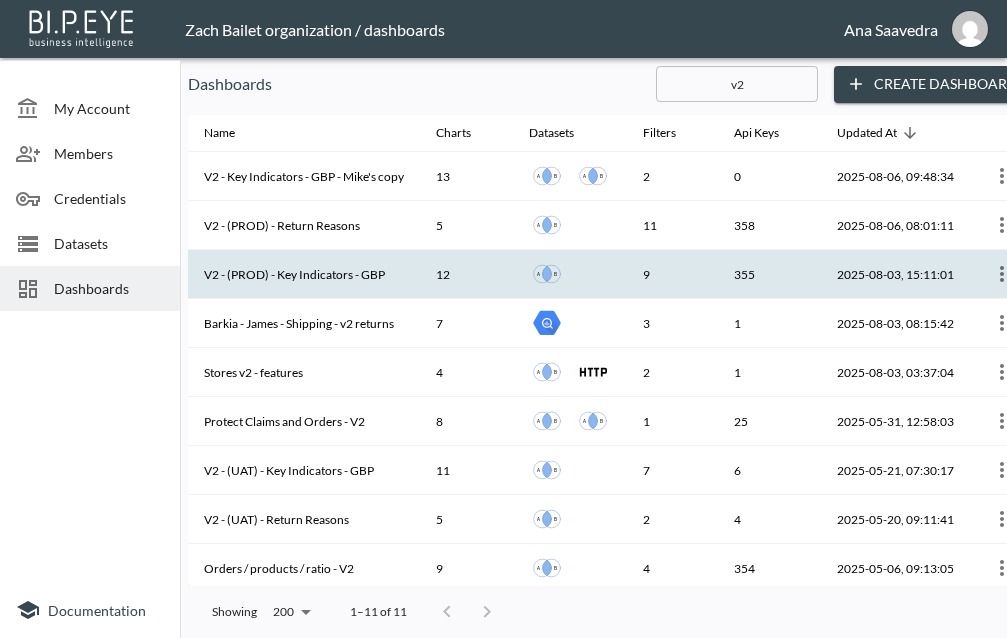 click on "V2 - (PROD) - Key Indicators - GBP" at bounding box center [304, 274] 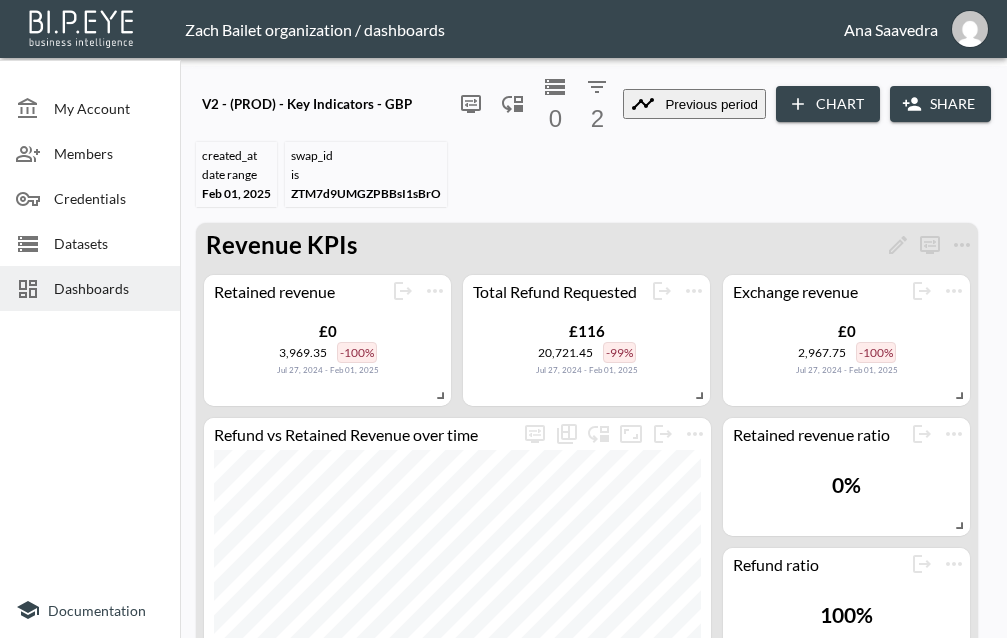 click at bounding box center (90, 450) 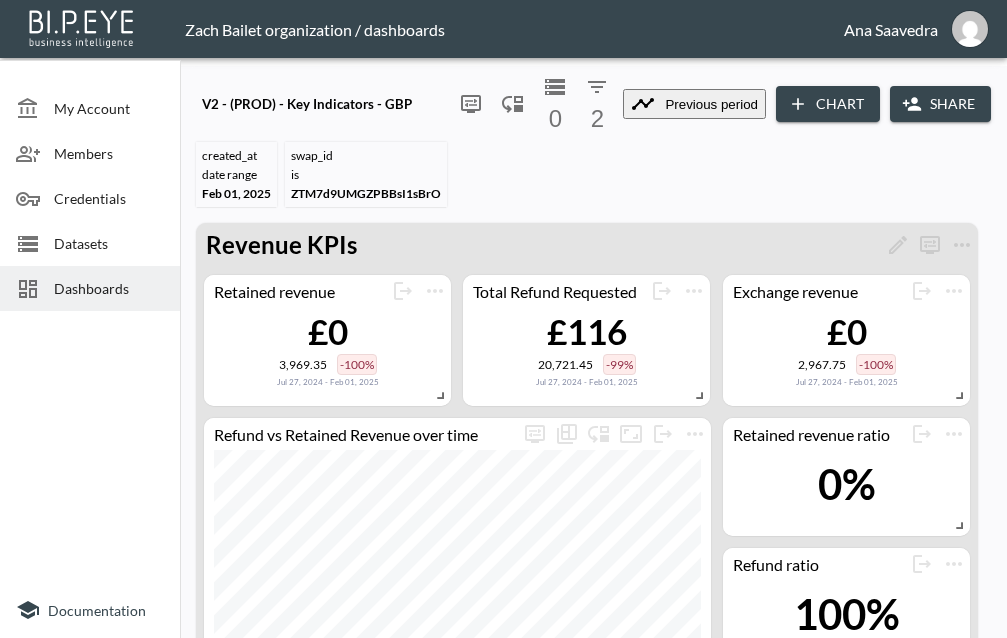 click on "Share" at bounding box center [940, 104] 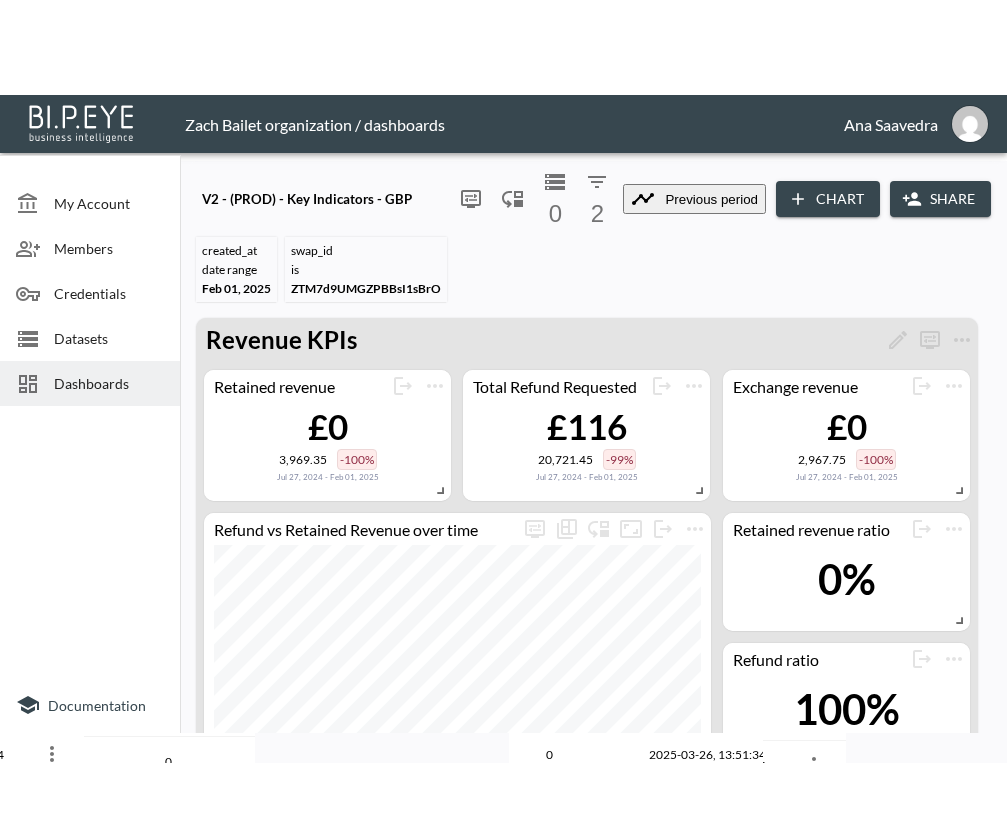 scroll, scrollTop: 0, scrollLeft: 0, axis: both 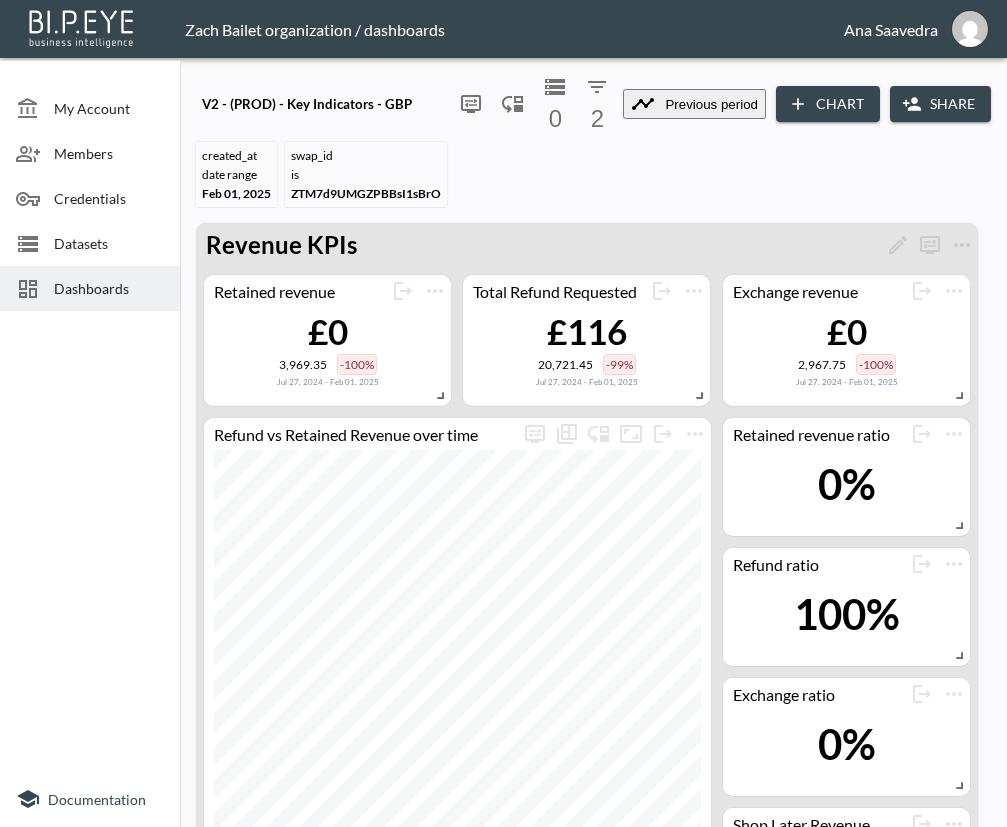 click on "Add API Key" at bounding box center (72, 2371) 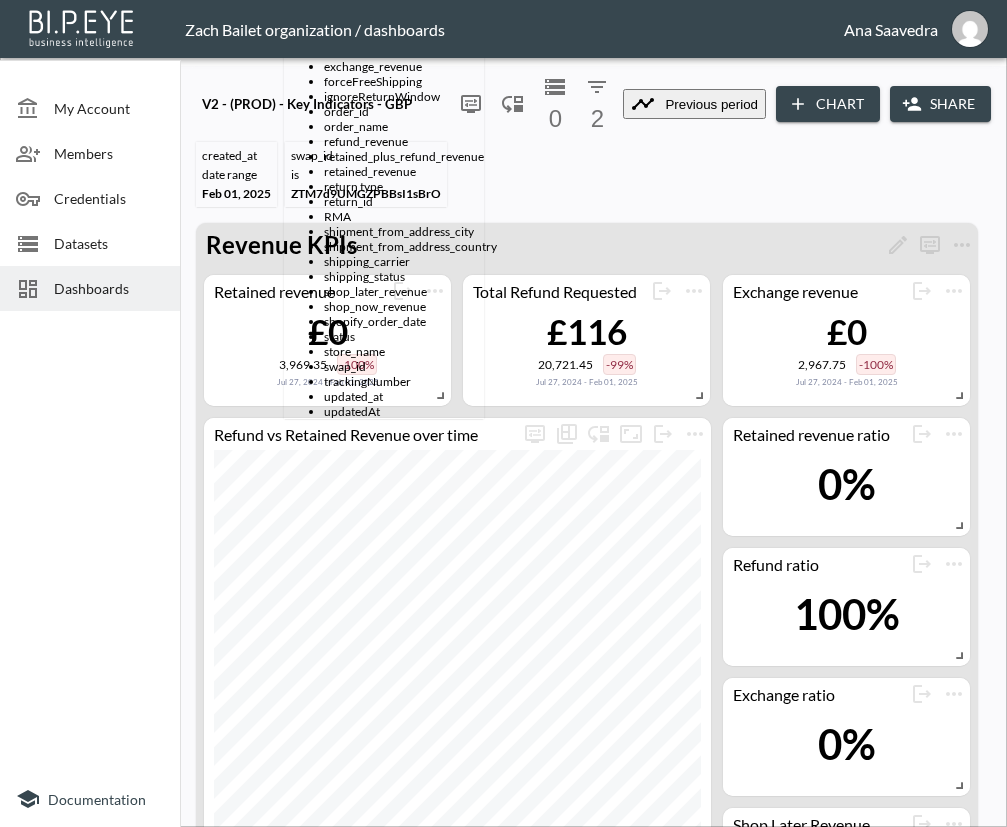 click on "Filter" at bounding box center (340, 1385) 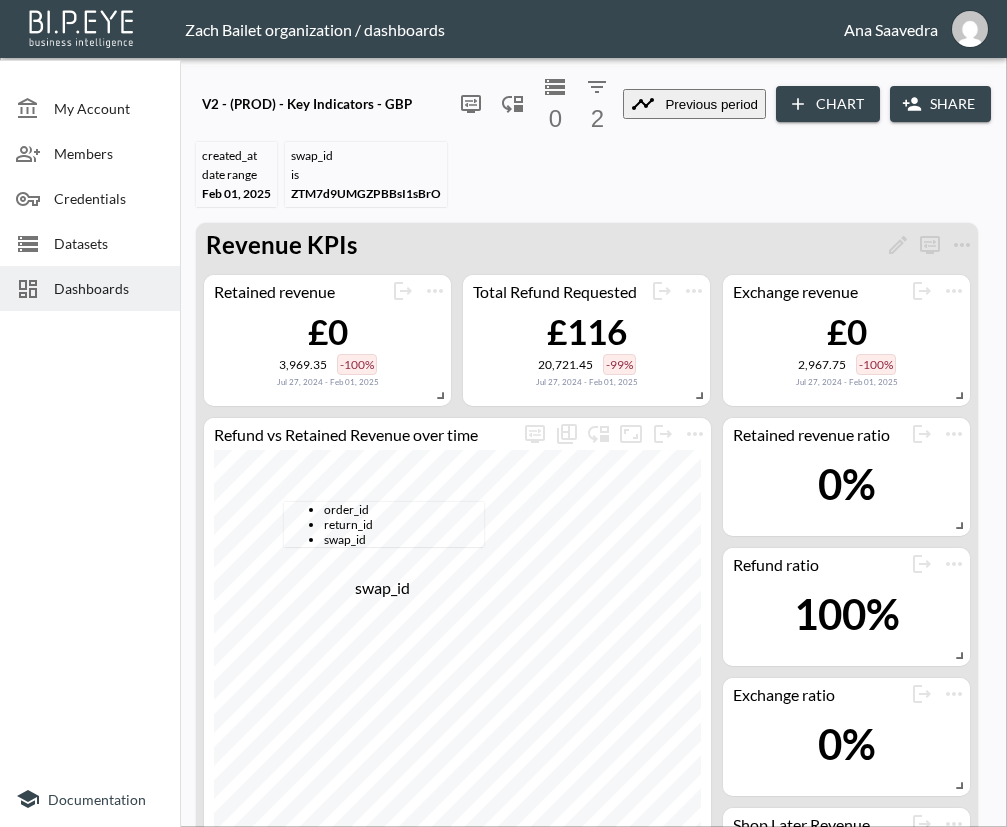 click on "swap_id" at bounding box center [404, 539] 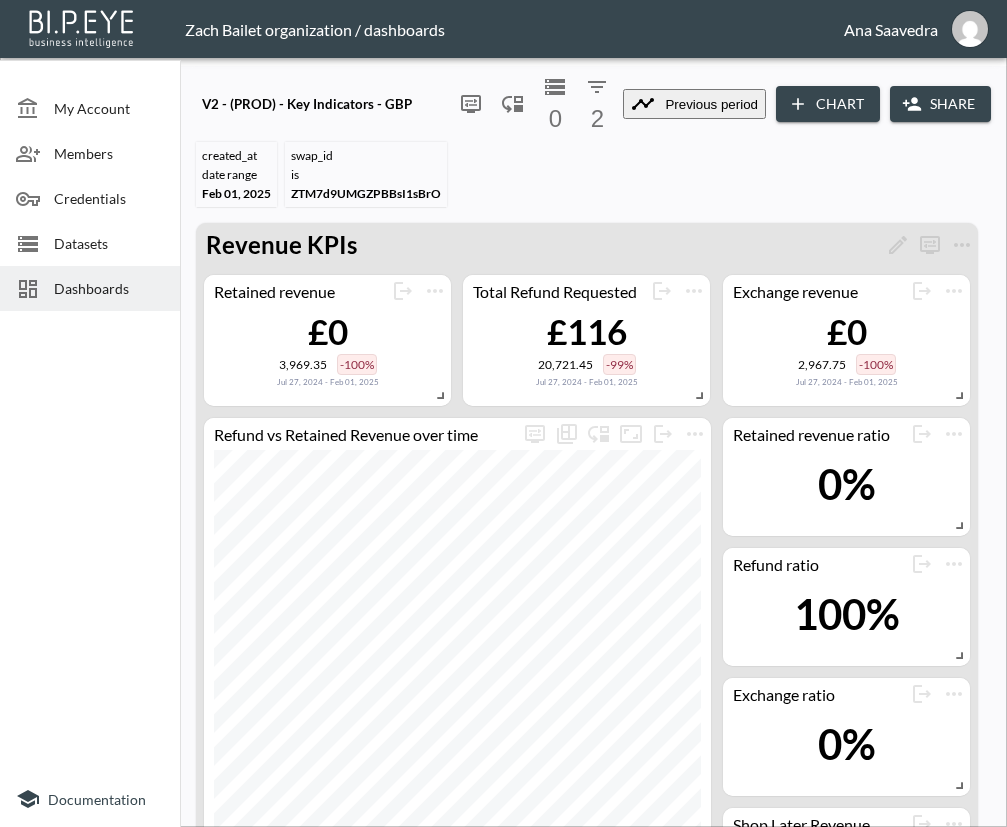 type on "swap_id" 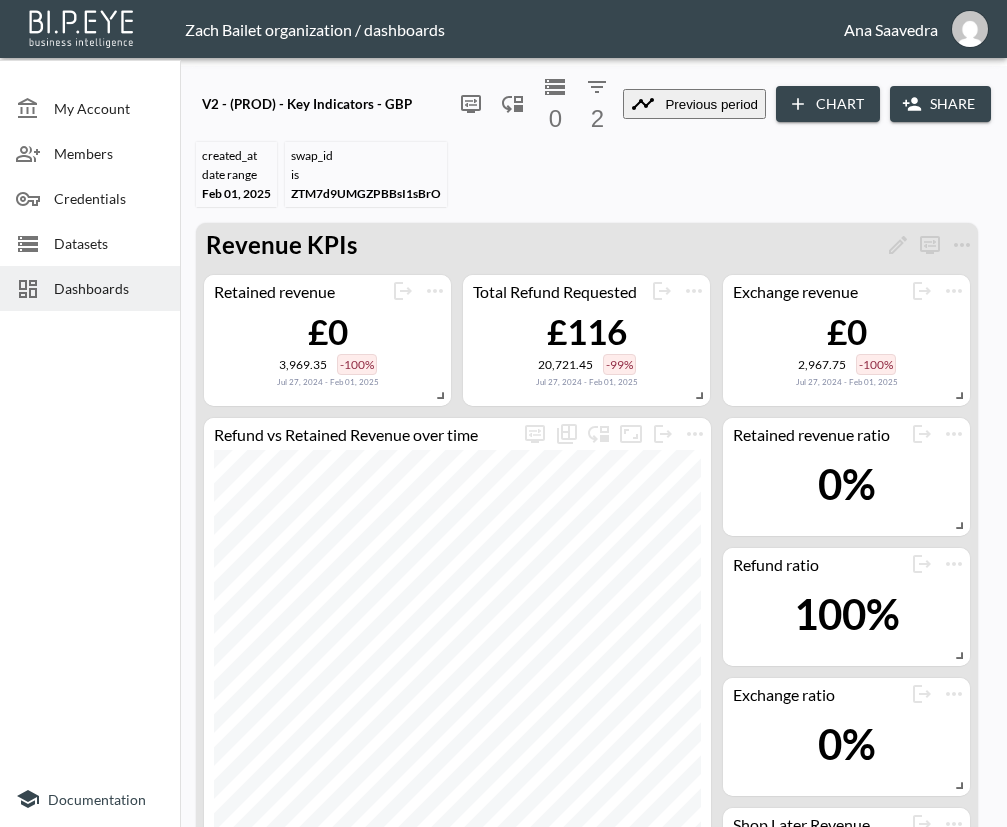 click on "Close" at bounding box center [32, 2407] 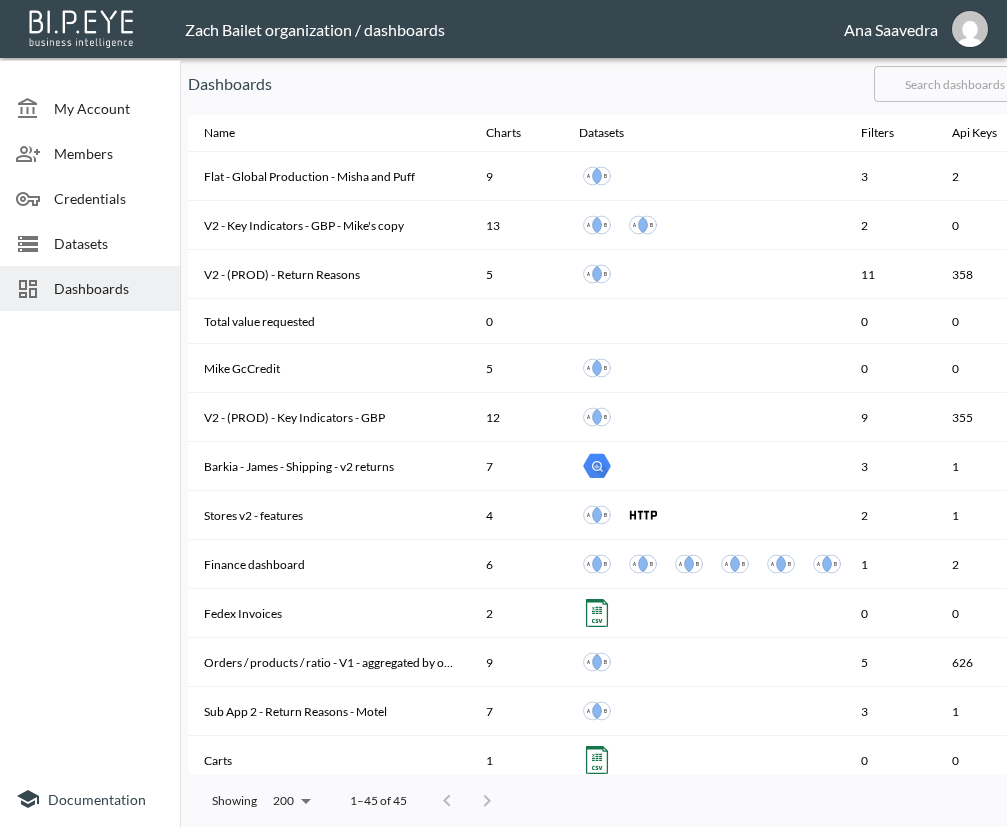 click at bounding box center [955, 84] 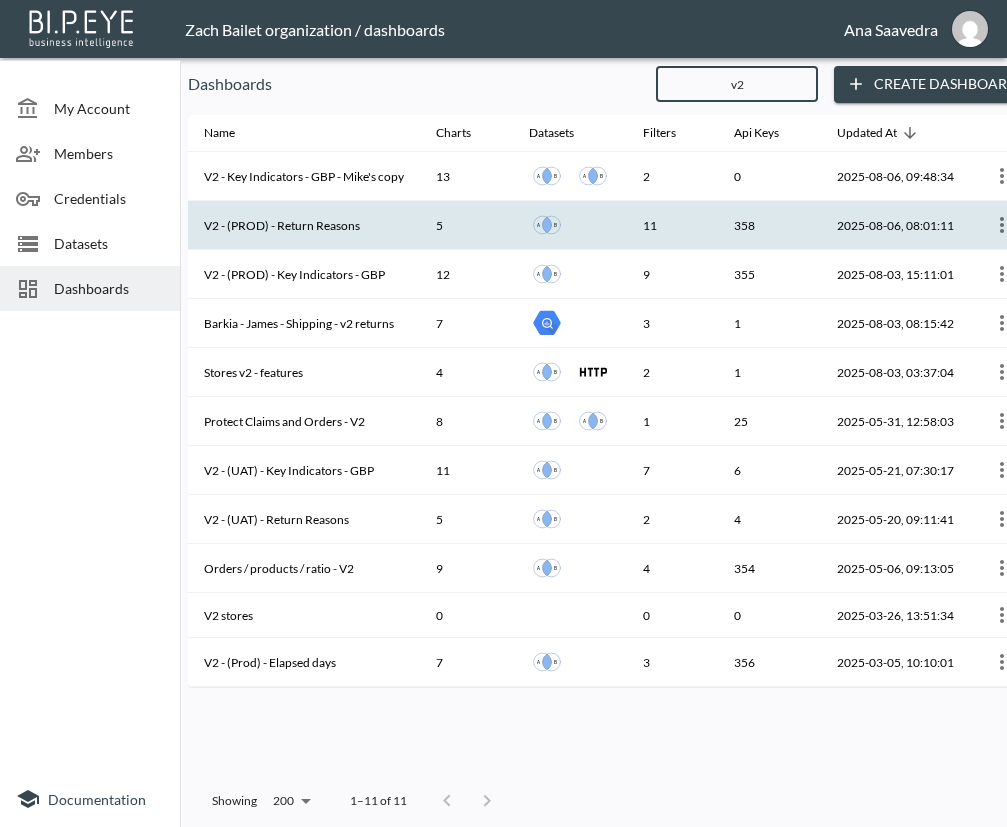 type on "v2" 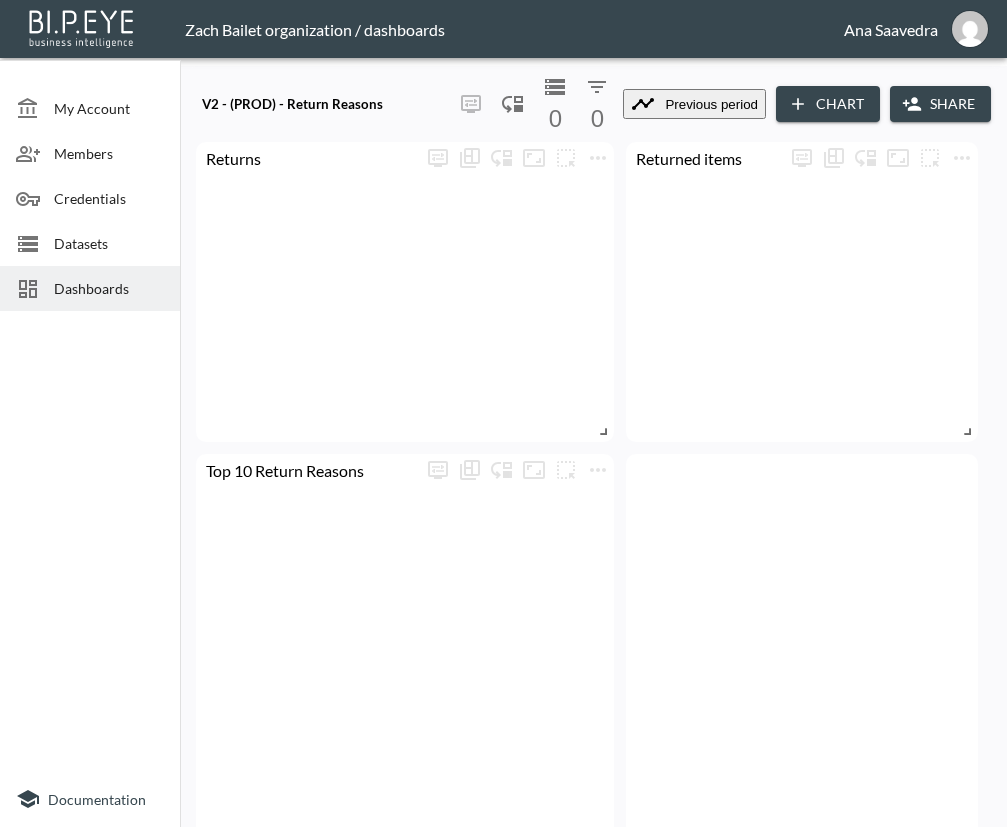 click on "Share" at bounding box center [940, 104] 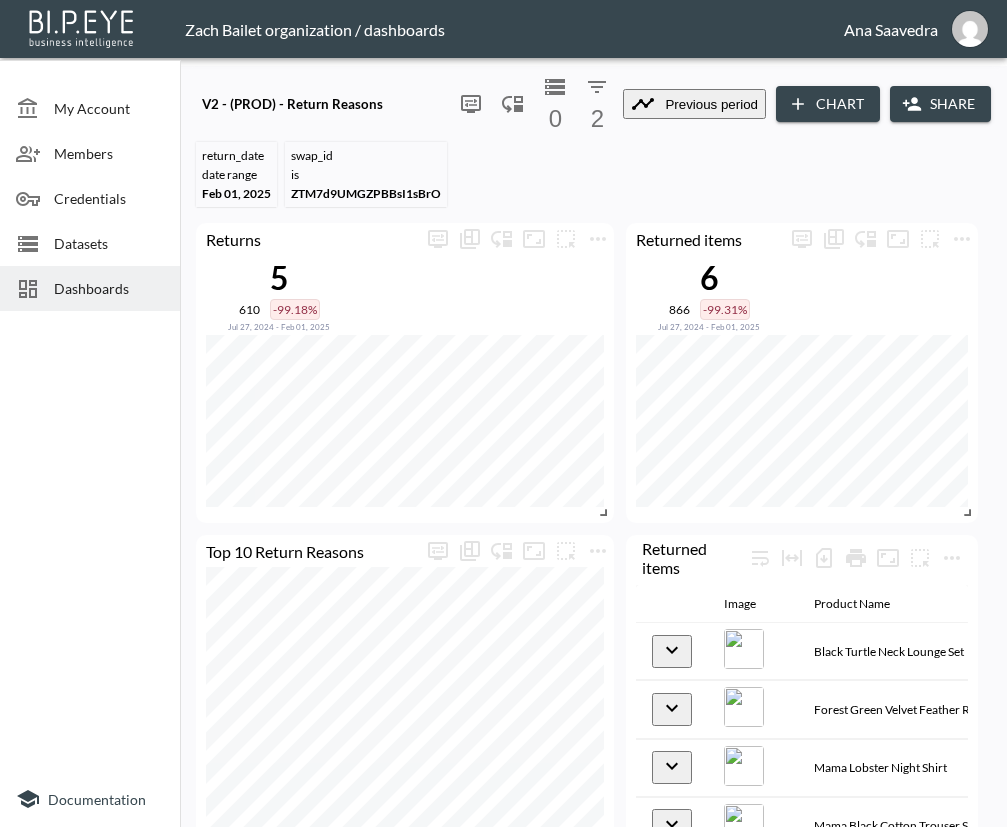 click on "Add API Key" at bounding box center [72, 2401] 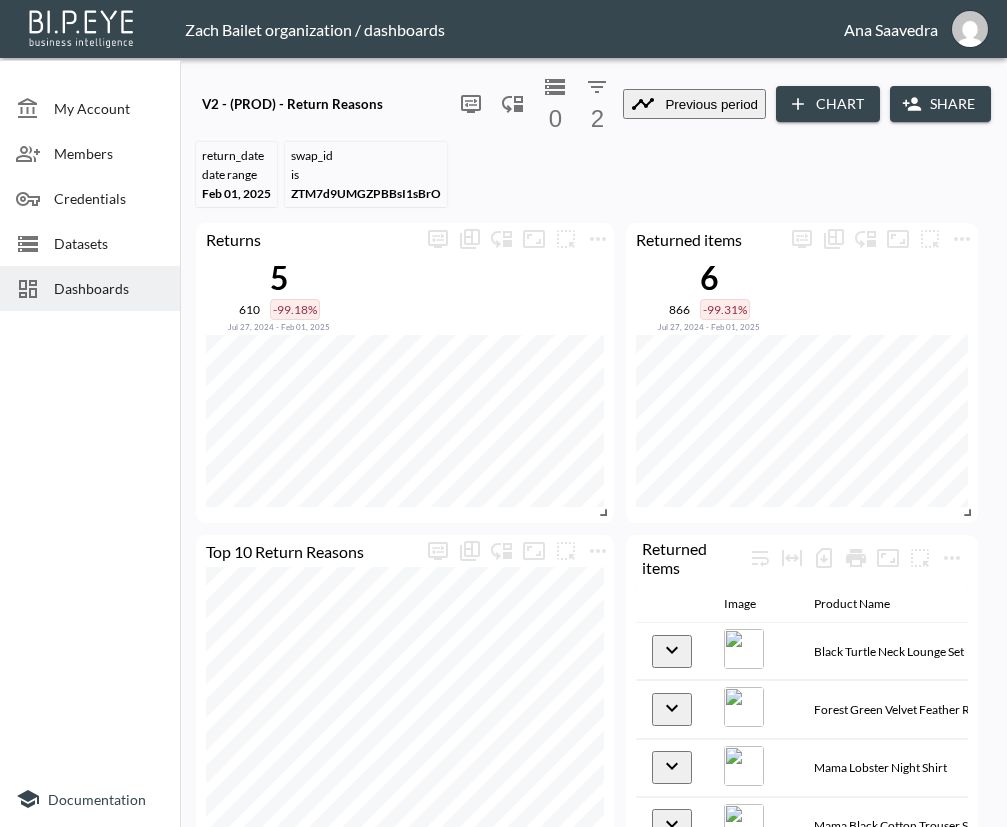drag, startPoint x: 193, startPoint y: 197, endPoint x: -10, endPoint y: 218, distance: 204.08331 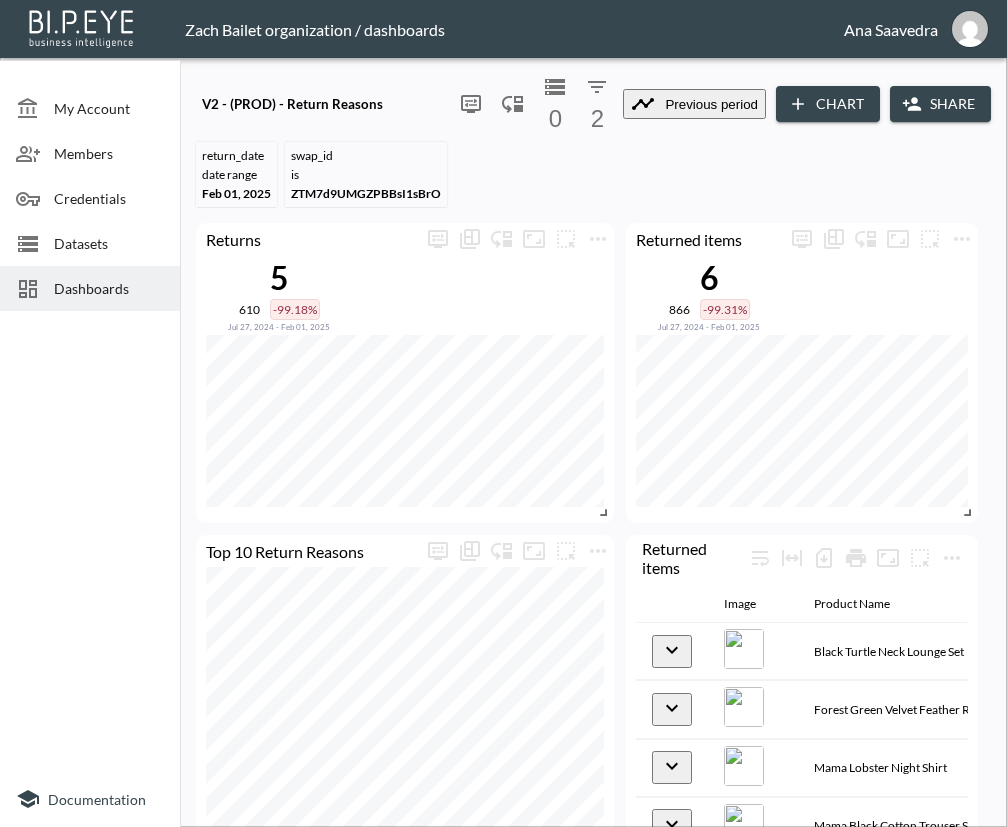 click on "Filter" at bounding box center [340, 1385] 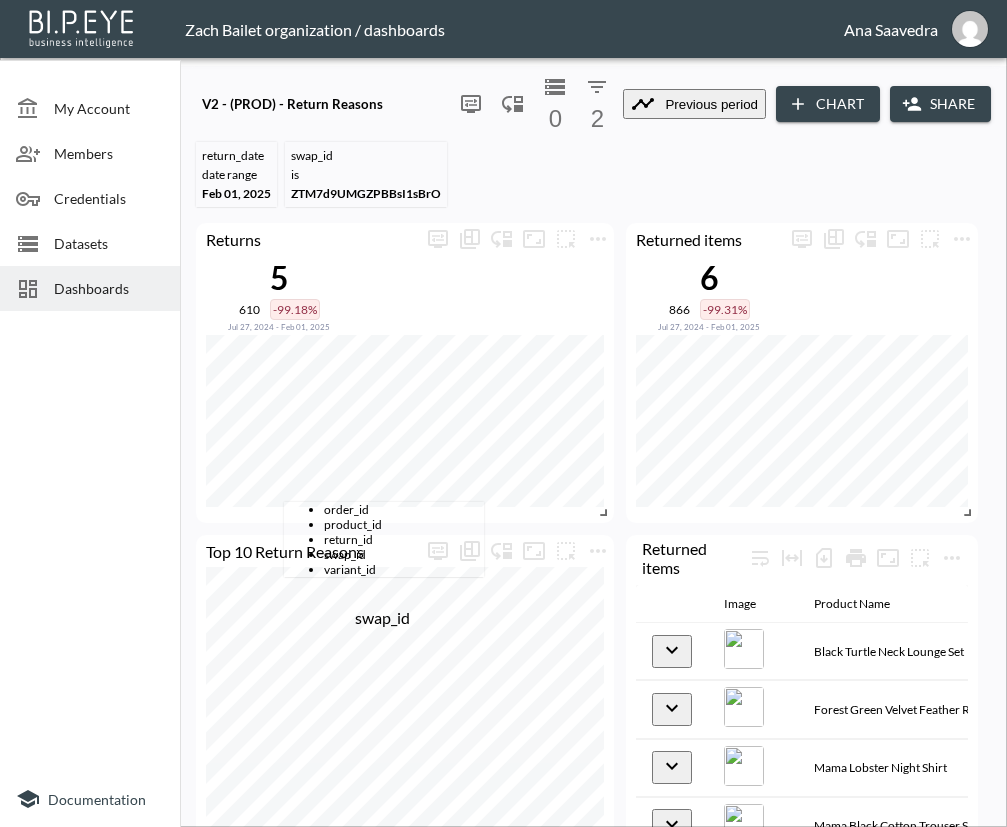 click on "swap_id" at bounding box center [404, 554] 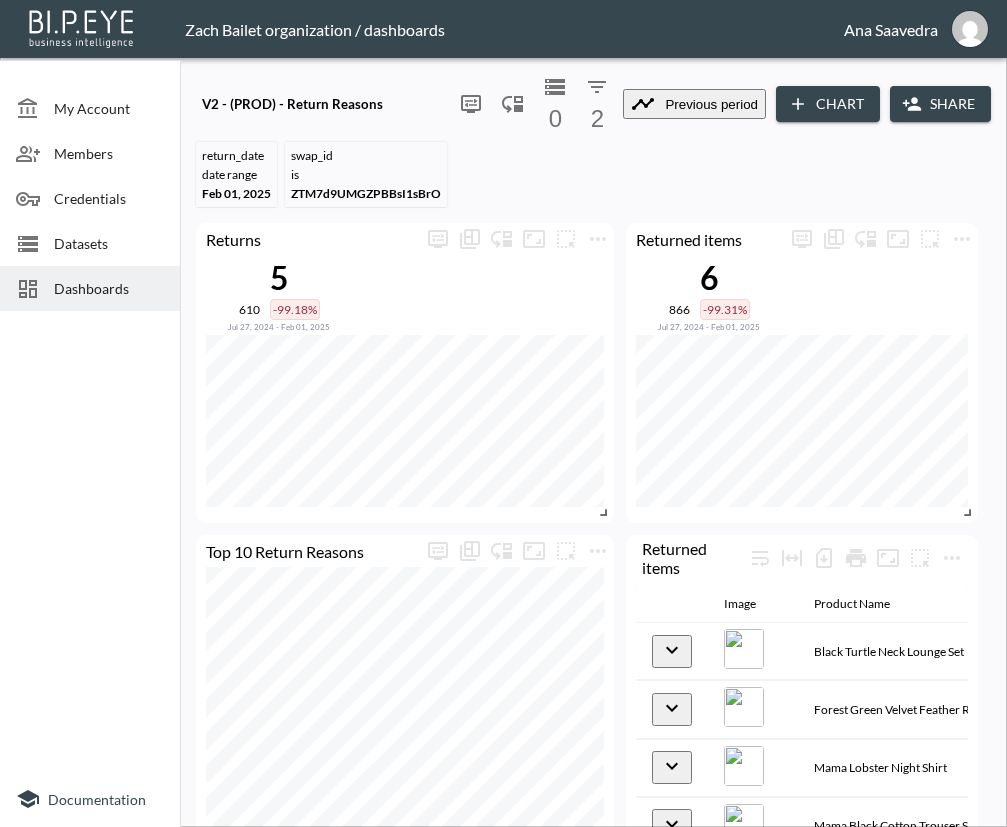 type on "swap_id" 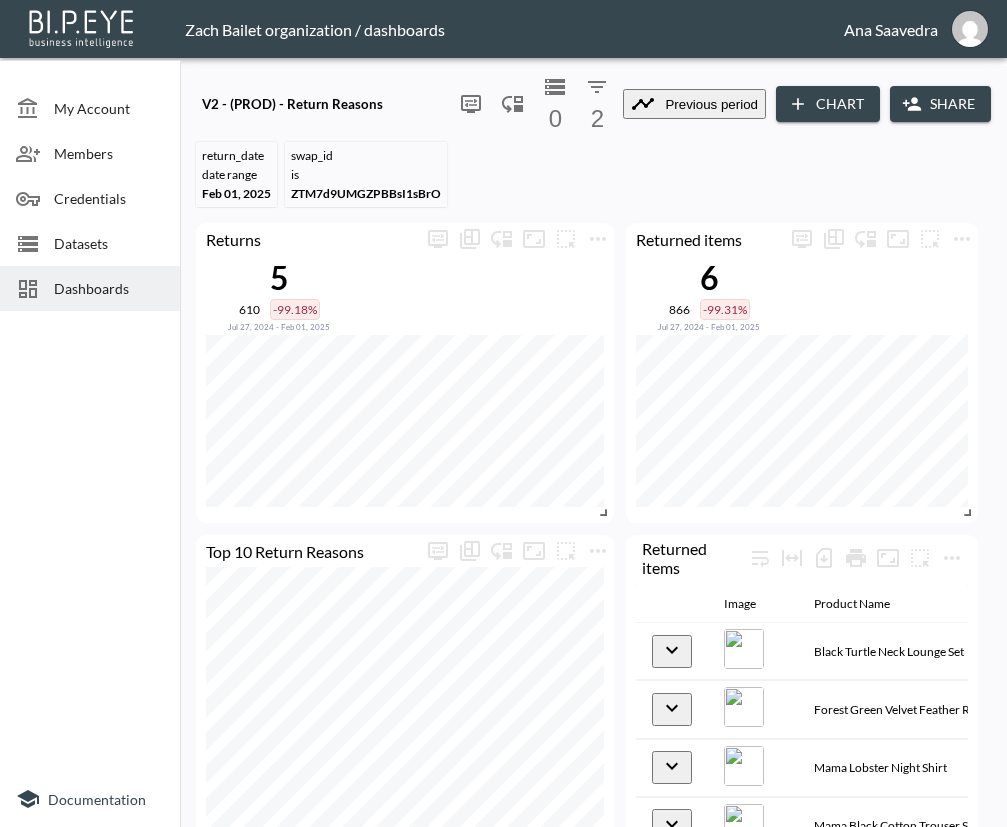 click on "Close" at bounding box center [32, 2407] 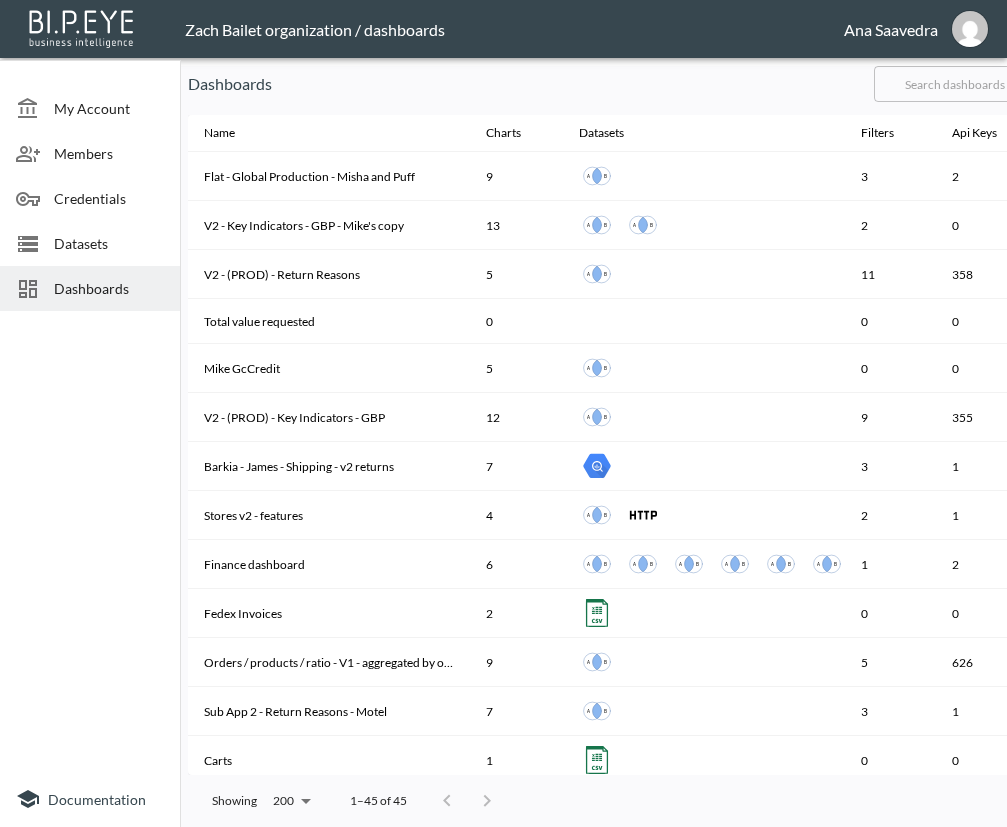 click at bounding box center [955, 84] 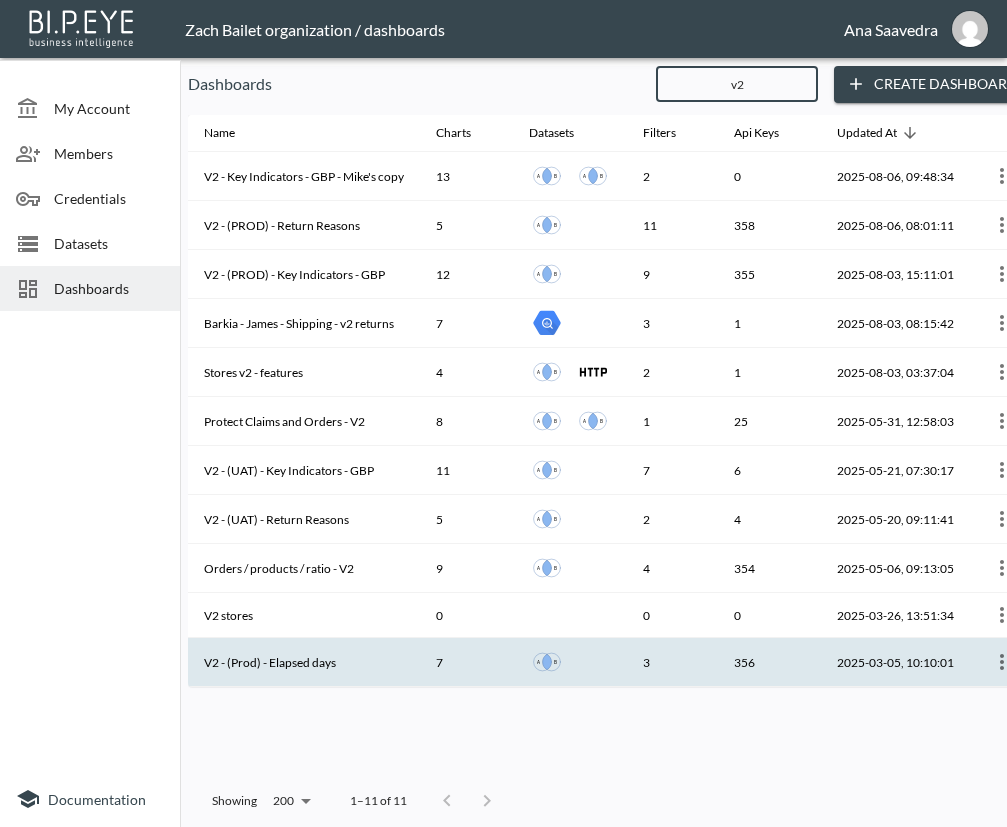type on "v2" 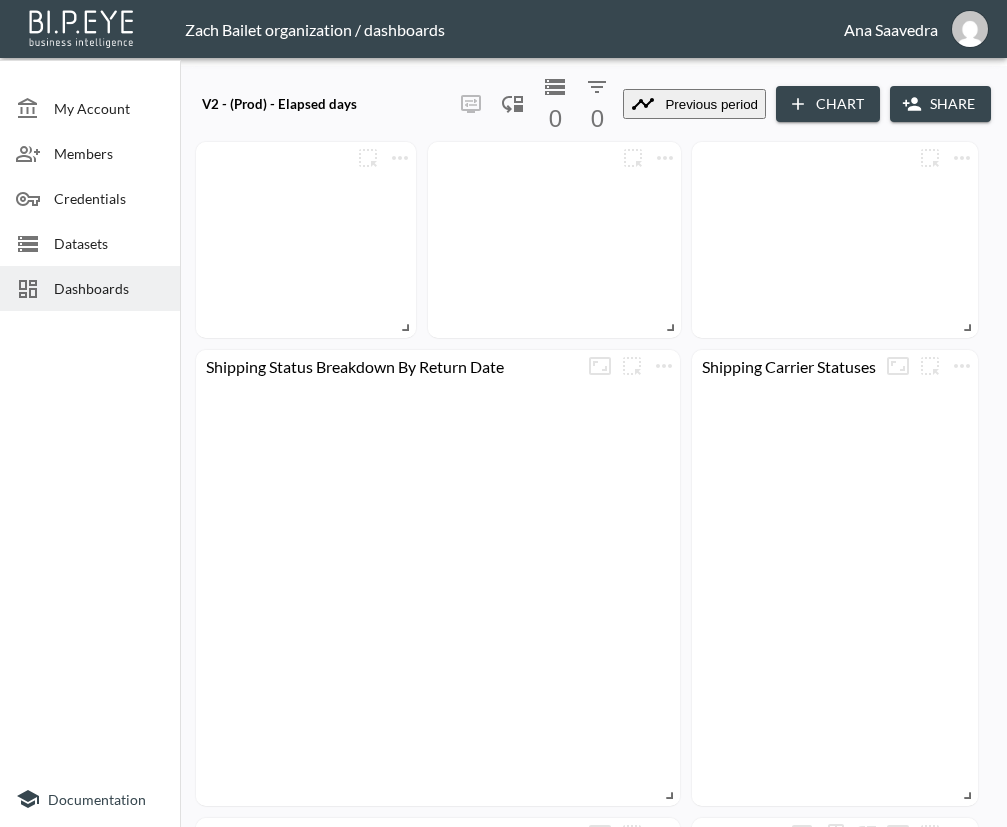 click on "Share" at bounding box center [940, 104] 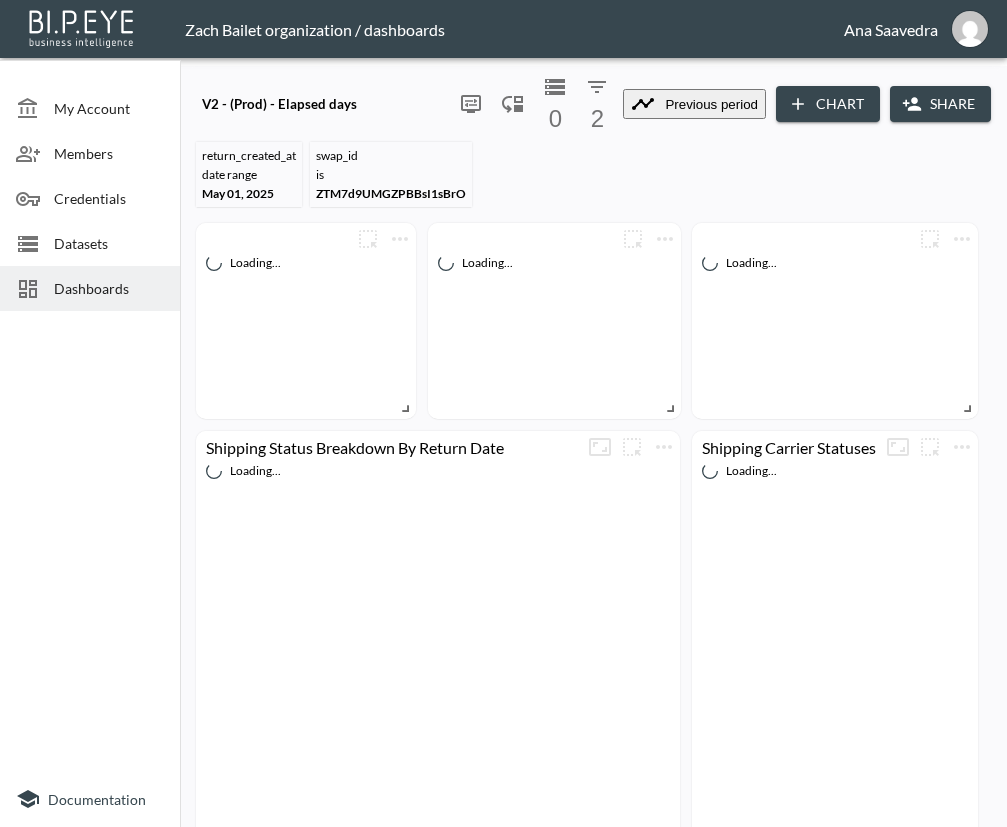 click on "Add API Key" at bounding box center (72, 2401) 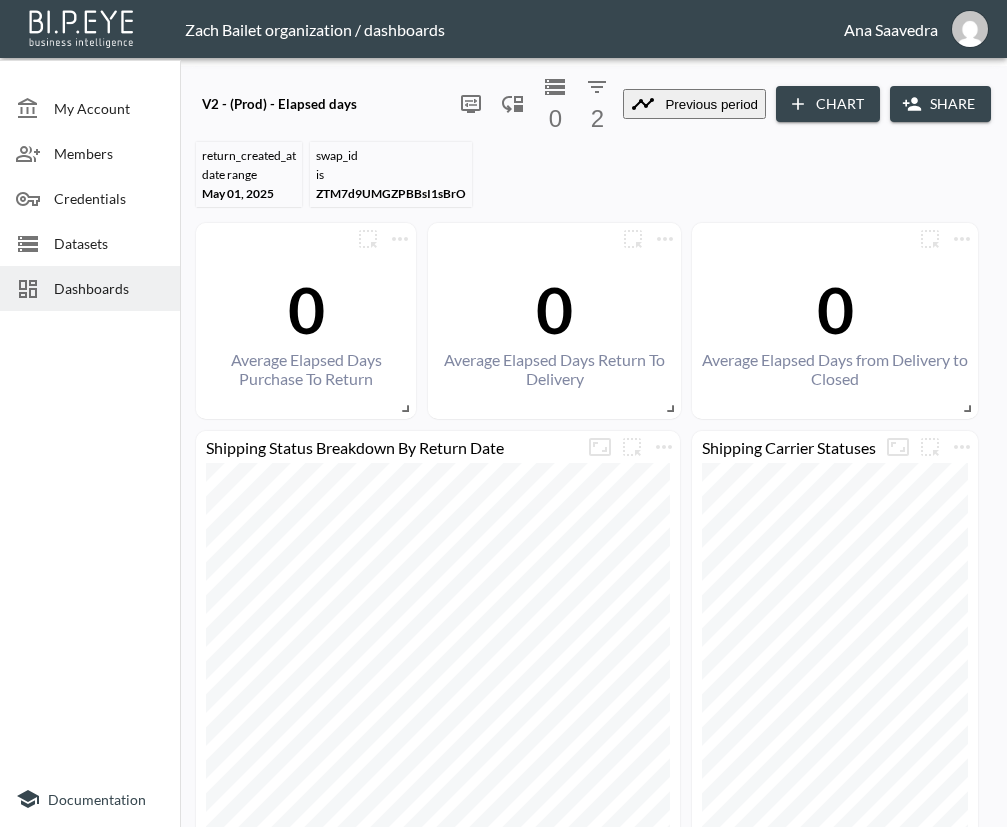 drag, startPoint x: 162, startPoint y: 197, endPoint x: -10, endPoint y: 197, distance: 172 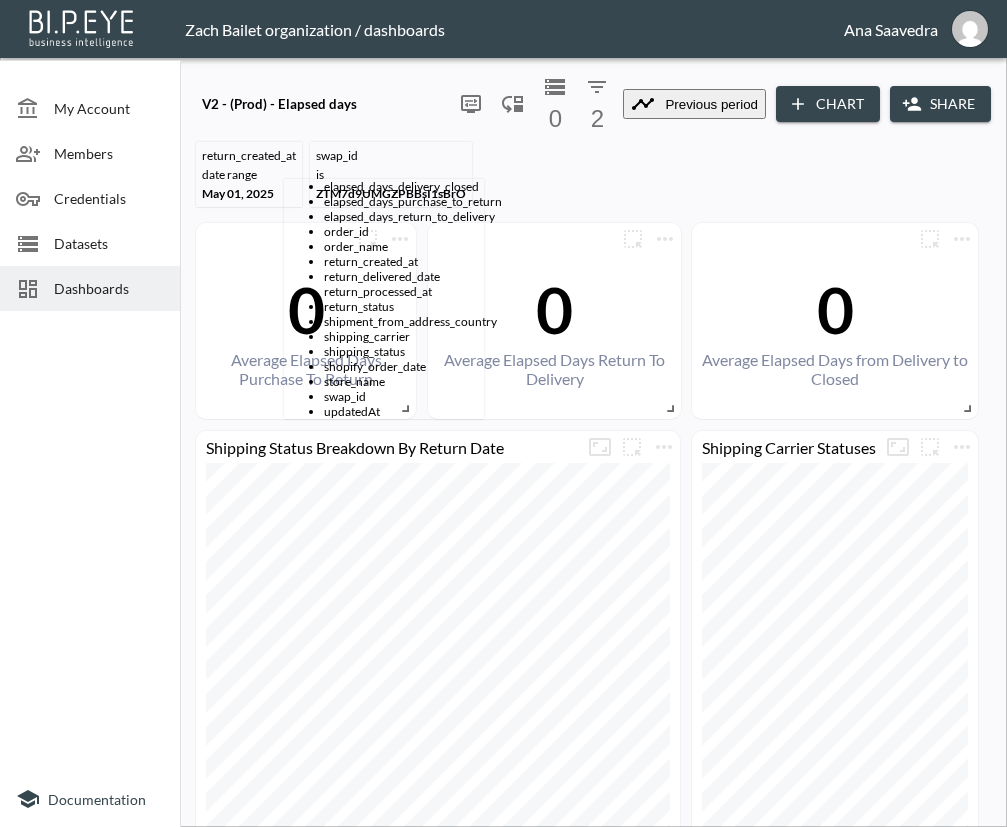 click on "Filter" at bounding box center [340, 1385] 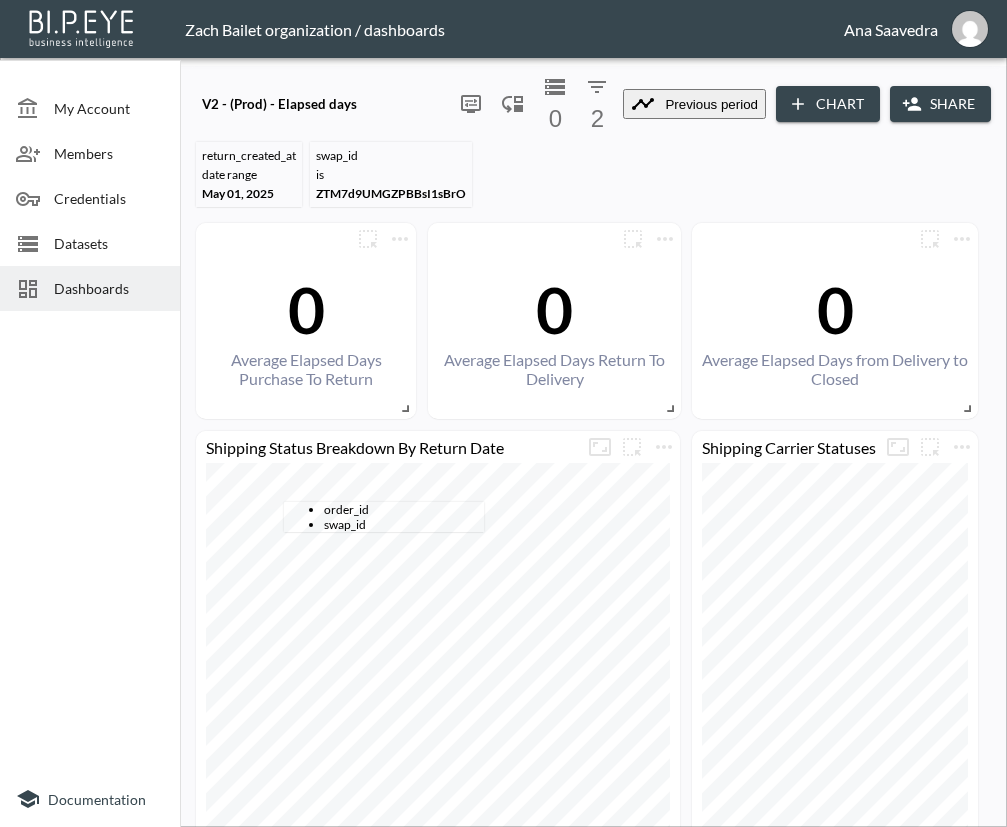 click on "swap_id" at bounding box center (404, 524) 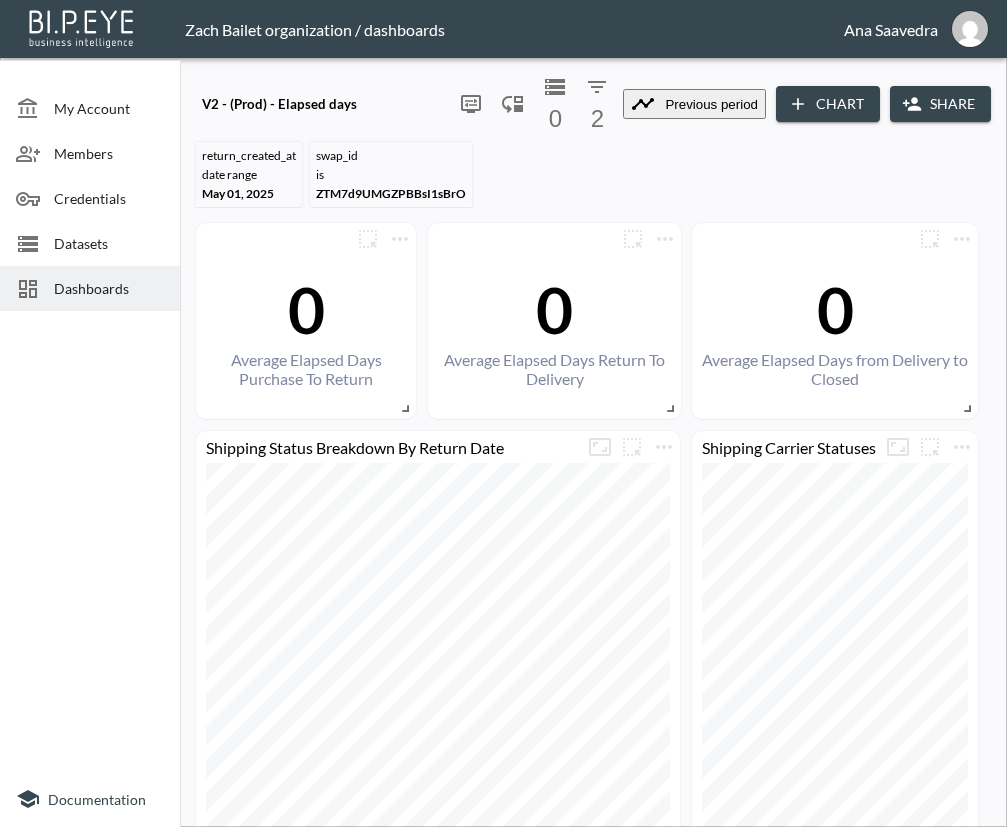 type on "swap_id" 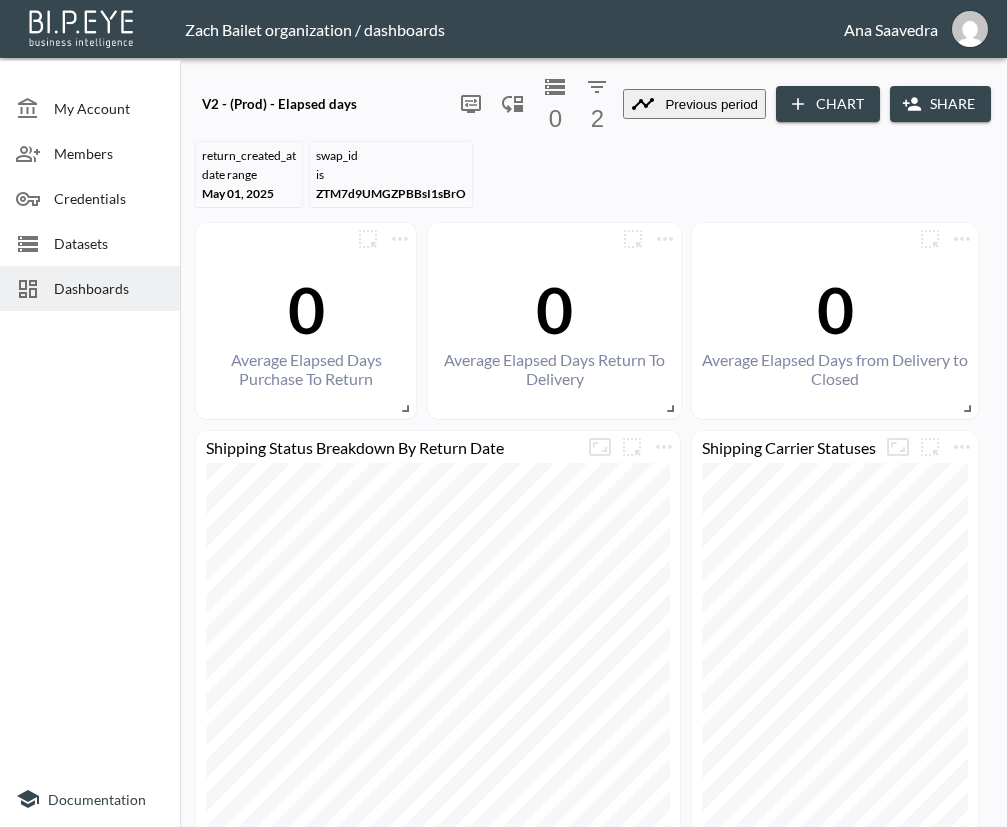 click on "Close" at bounding box center [32, 2407] 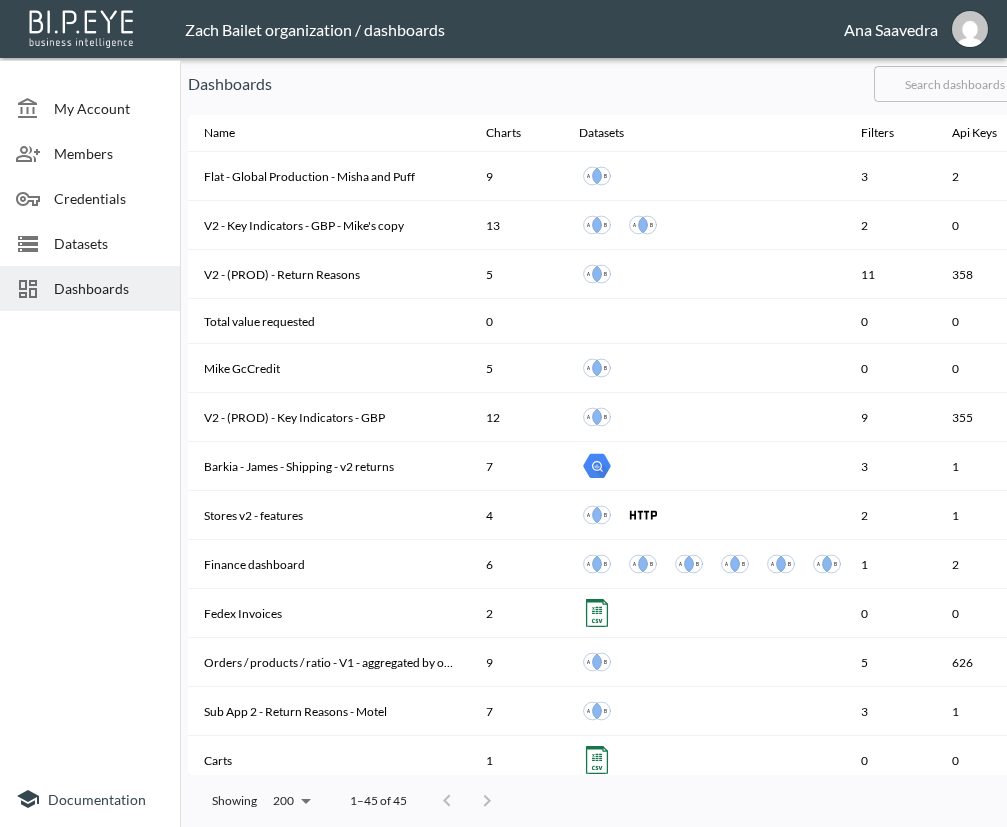 click at bounding box center (955, 84) 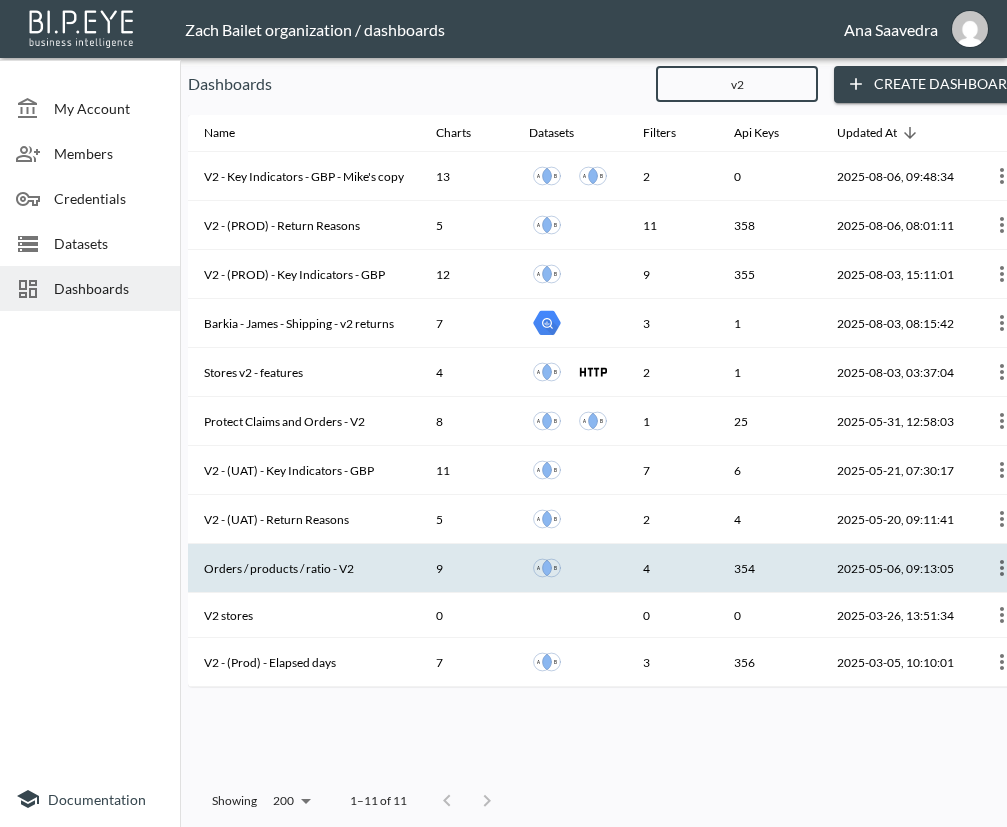 type on "v2" 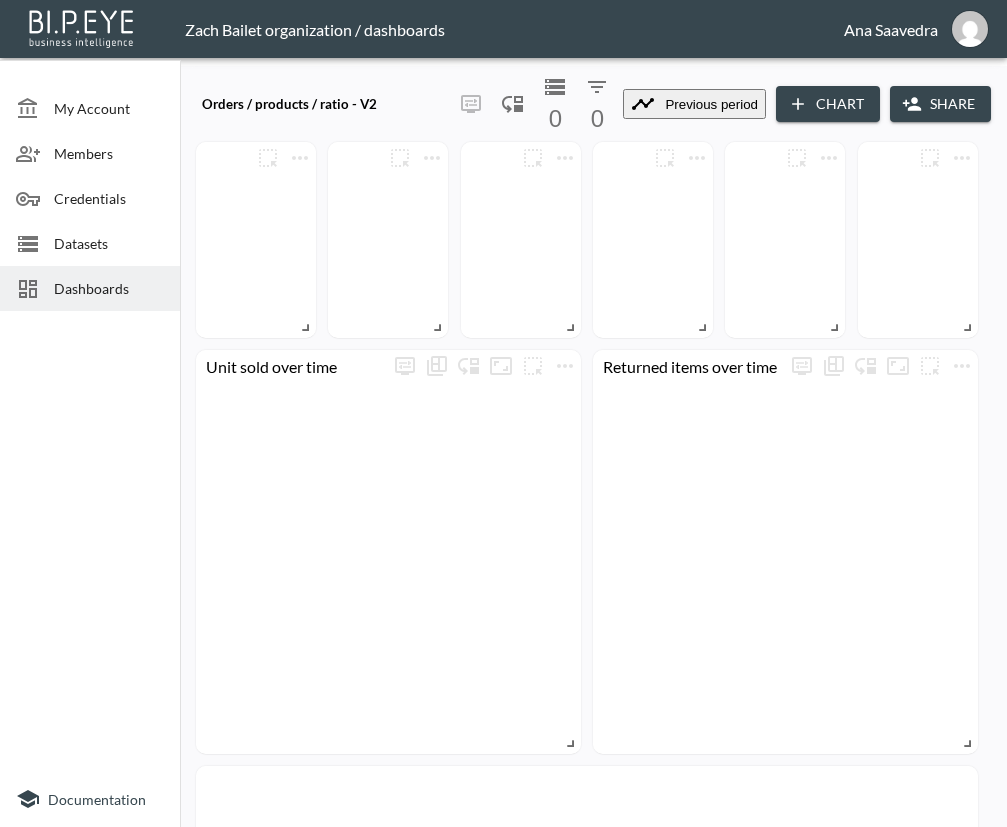 click on "Share" at bounding box center [940, 104] 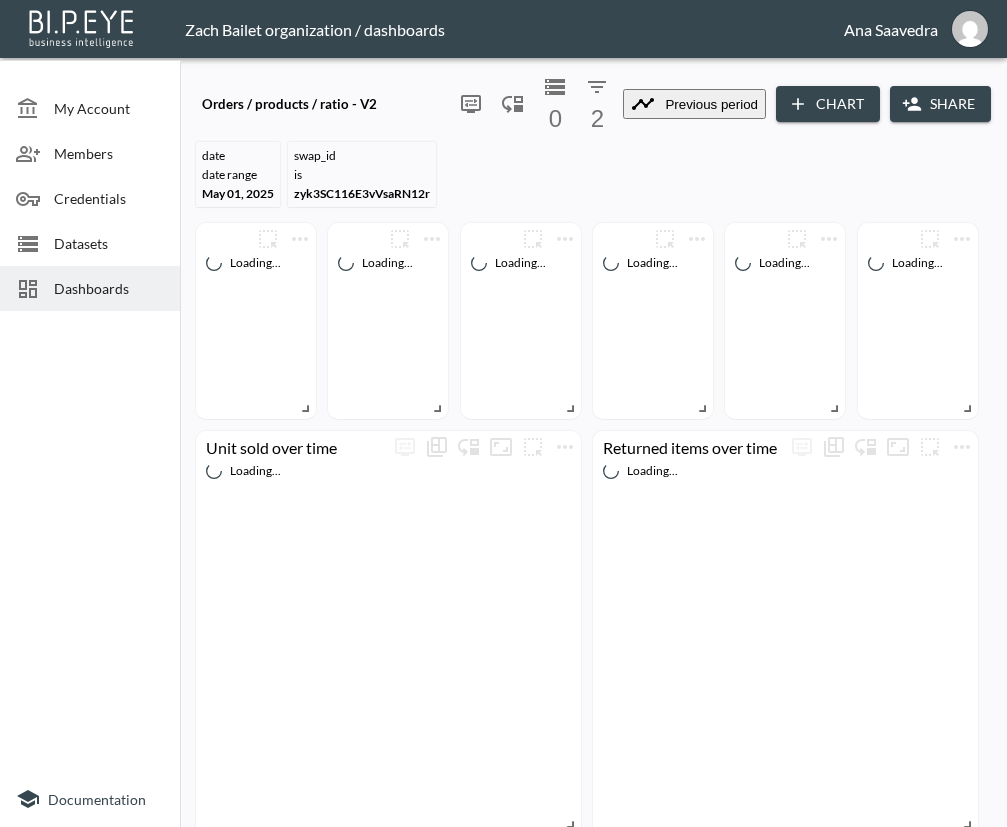 type on "Portal®" 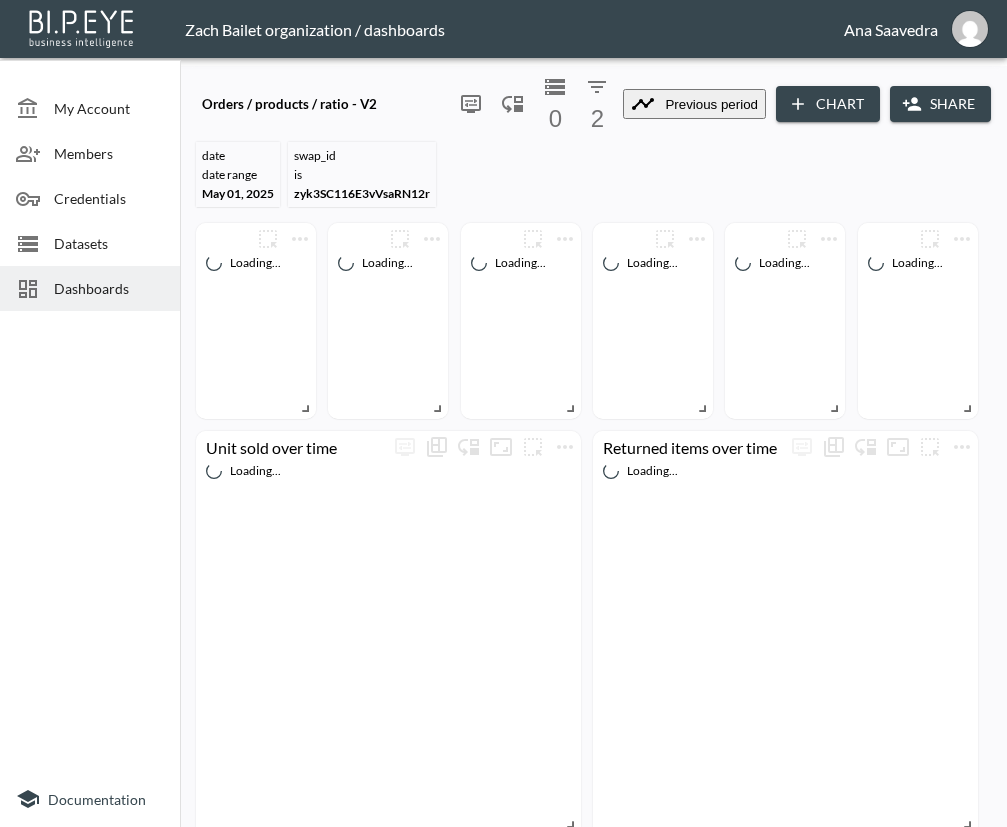 click 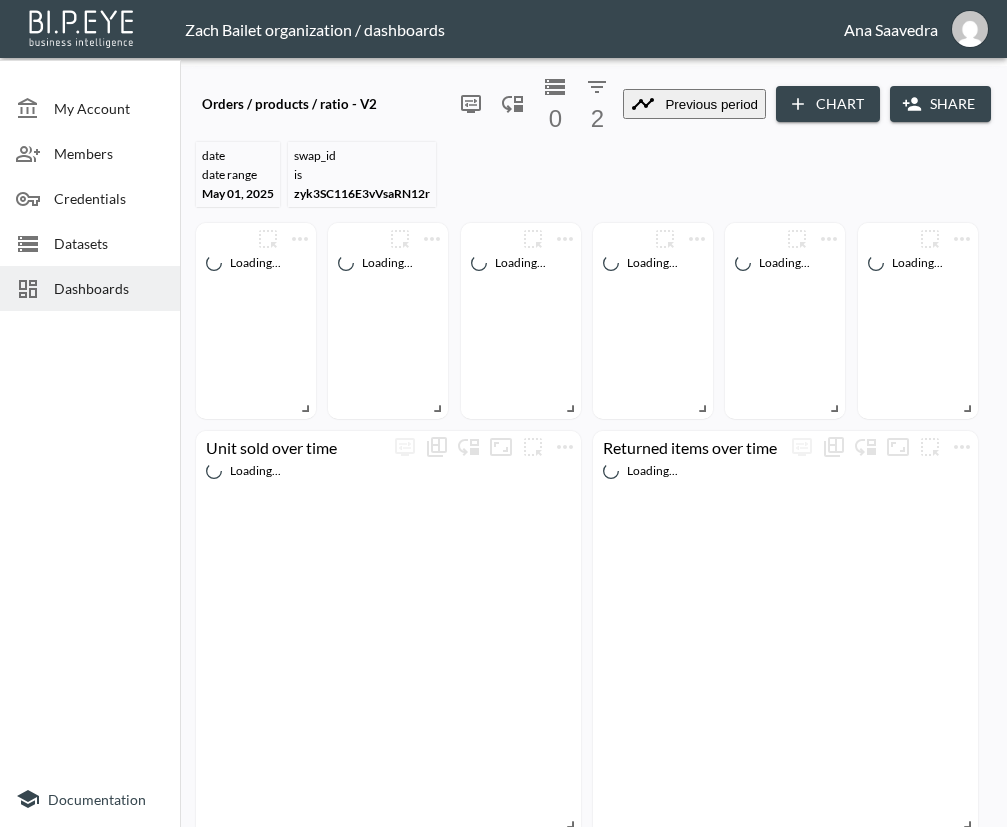 drag, startPoint x: 490, startPoint y: 269, endPoint x: 638, endPoint y: 264, distance: 148.08444 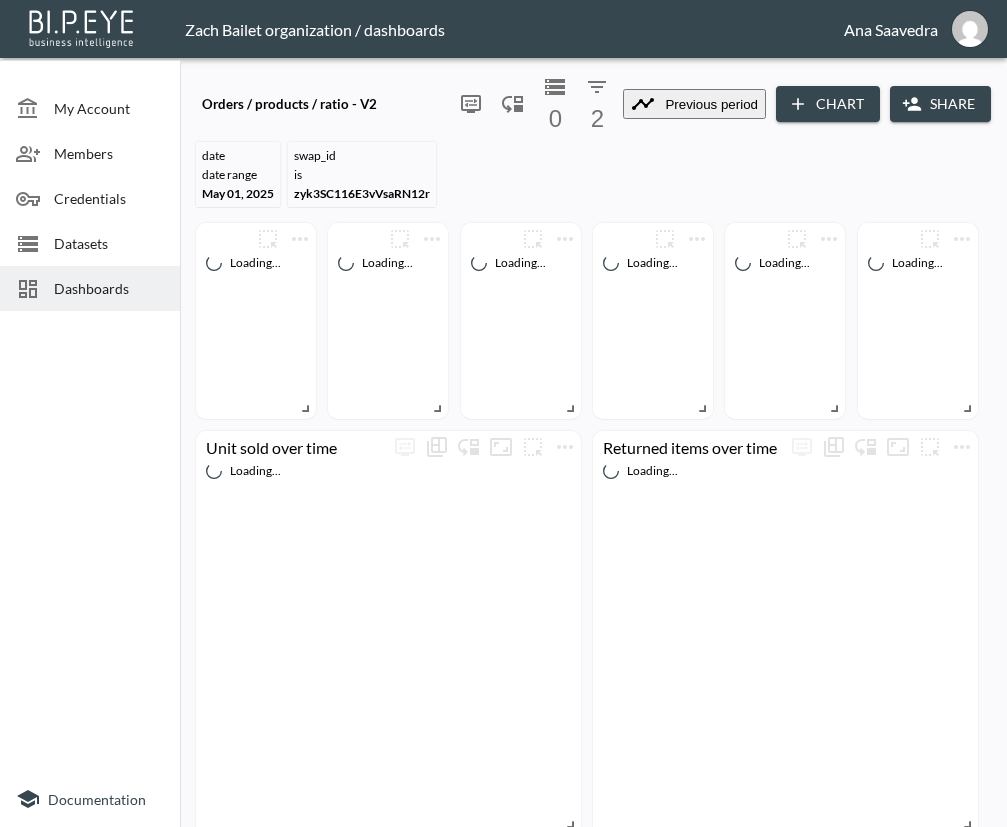 click on "X Make sure to copy the API KEY now. You won't be able to see it again! API KEY [API_KEY] API KEY Share iframe link link https://bipeye.com/embed/organizations/4383af18-207d-4b3b-80e6-117da732ae09/dashboards/d37a28ca-fcd0-4ecc-9a2e-bd7b25adcff5?apiKey=[API_KEY] link" at bounding box center [504, 1621] 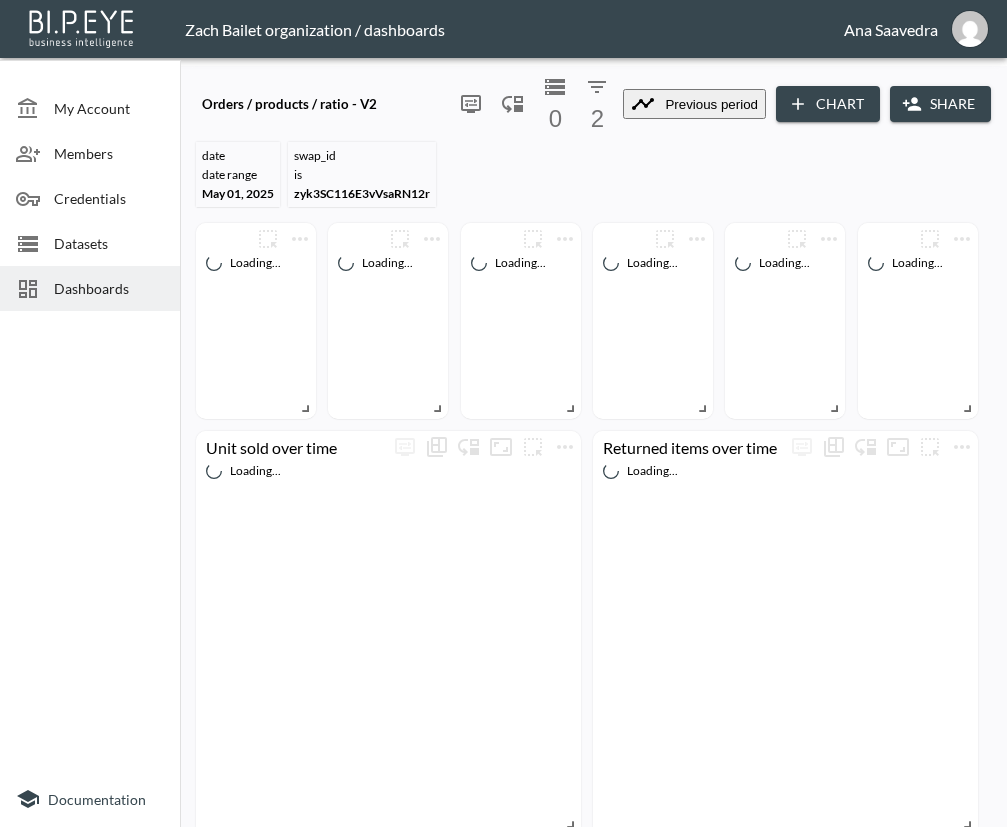 click on "X" at bounding box center (762, 1253) 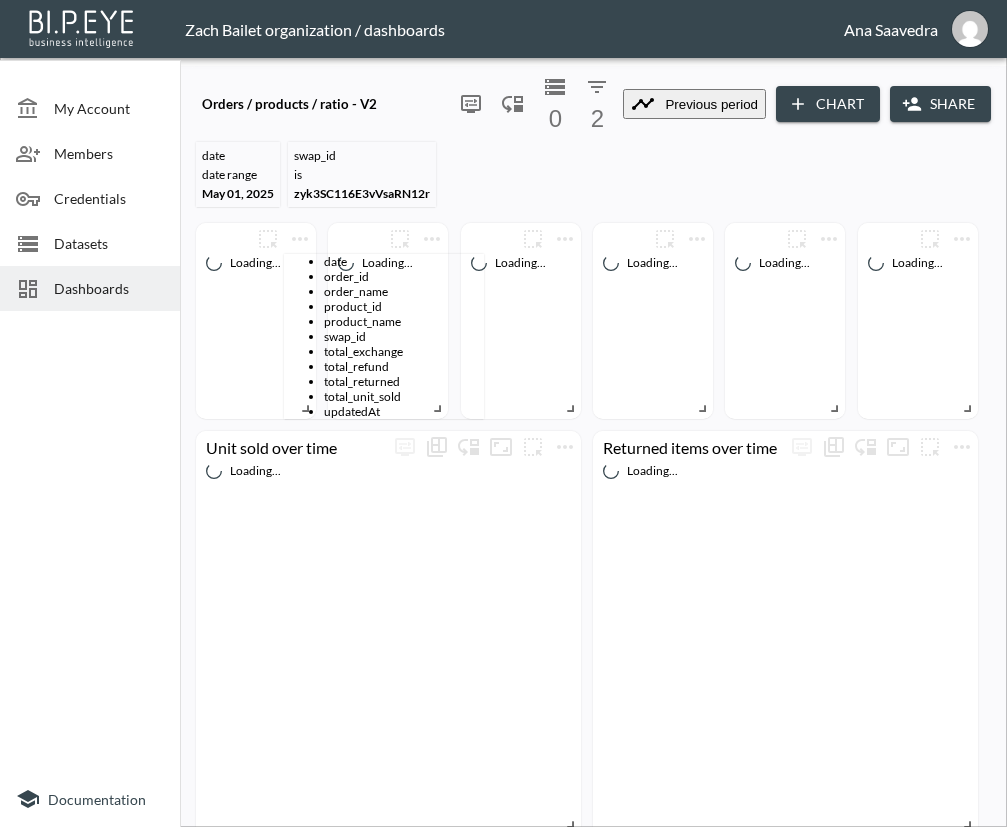 click on "Filter" at bounding box center (340, 1385) 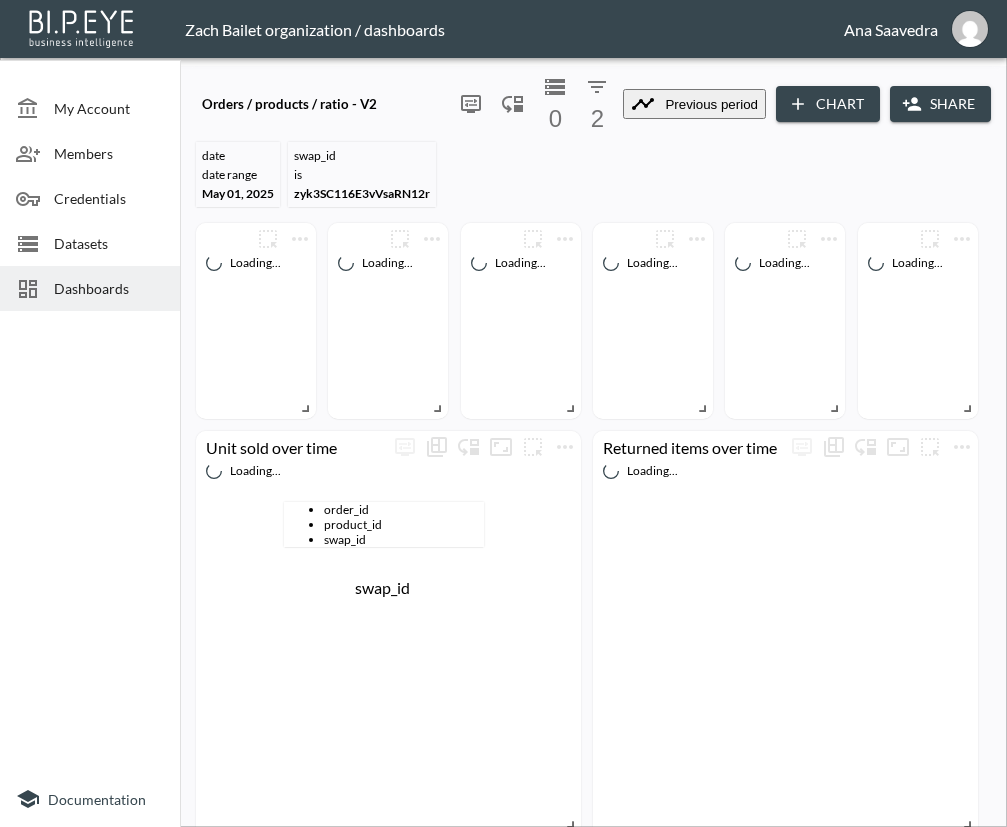 click on "swap_id" at bounding box center (404, 539) 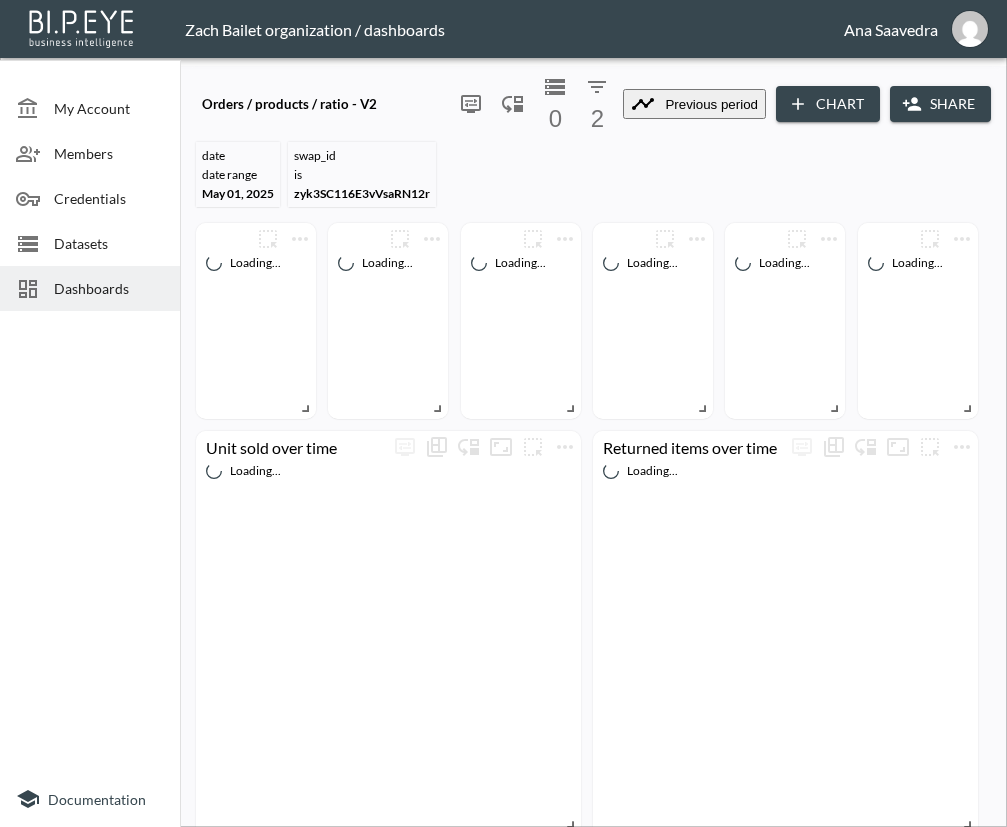 type on "swap_id" 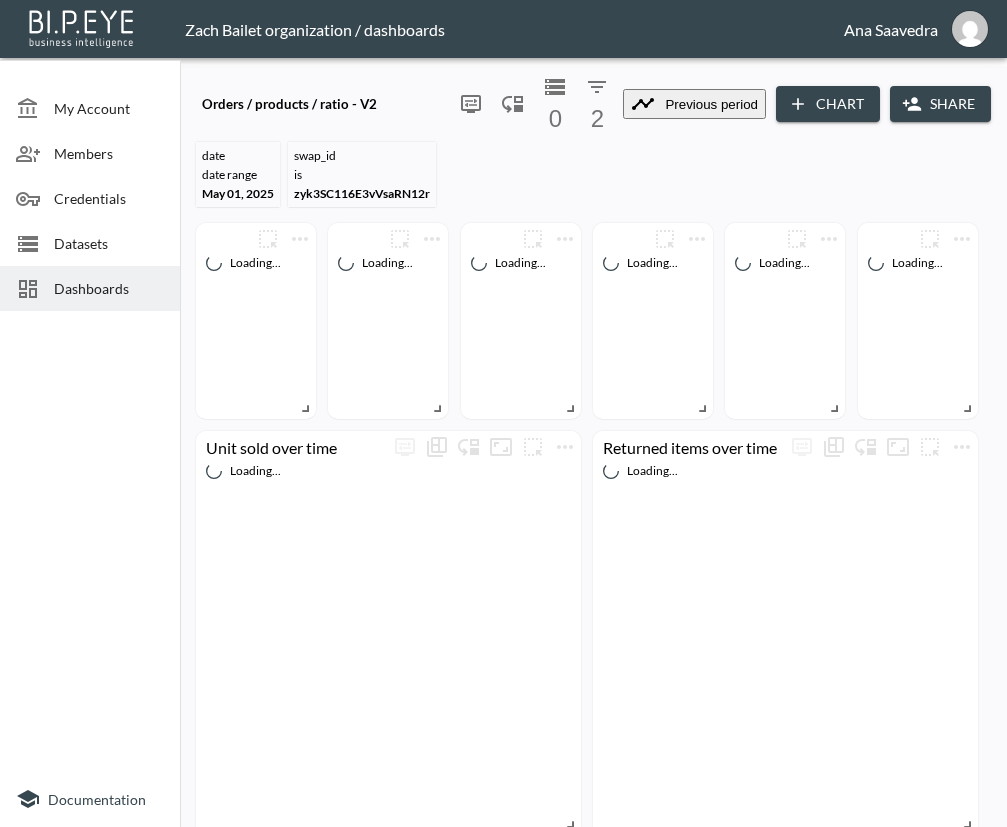 click on "Close" at bounding box center (32, 2407) 